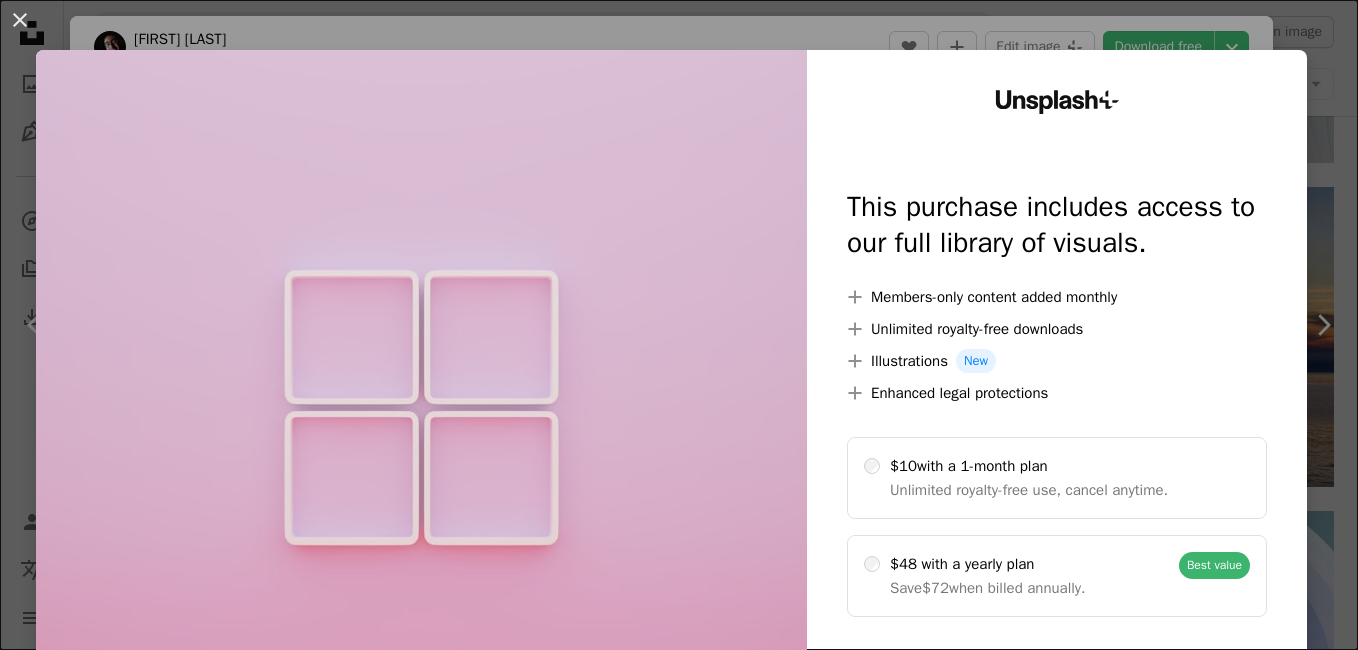 scroll, scrollTop: 5800, scrollLeft: 0, axis: vertical 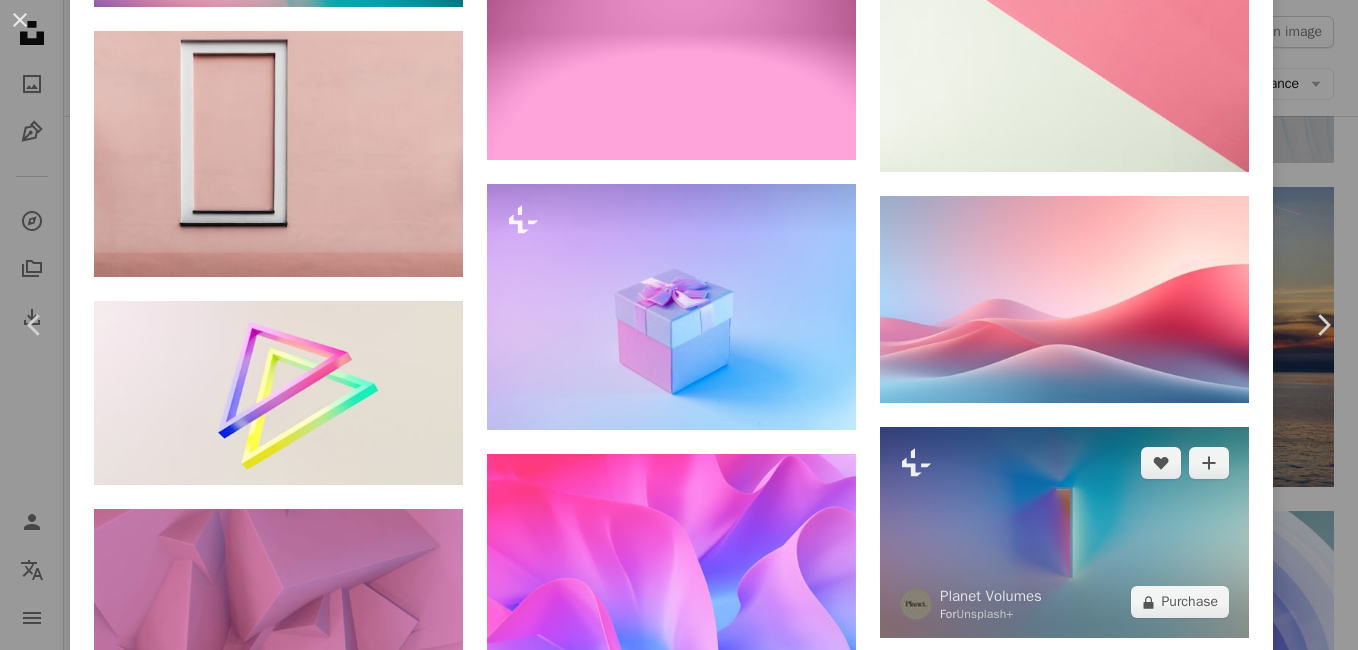 click at bounding box center (1064, 532) 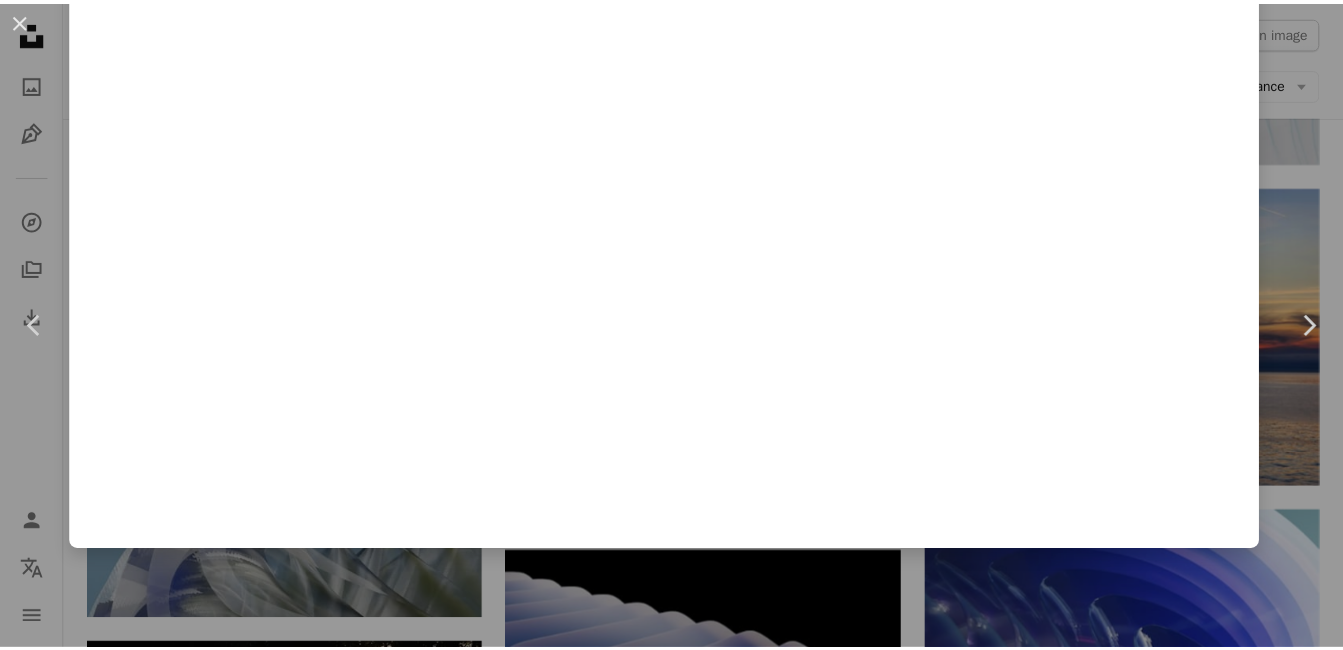 scroll, scrollTop: 0, scrollLeft: 0, axis: both 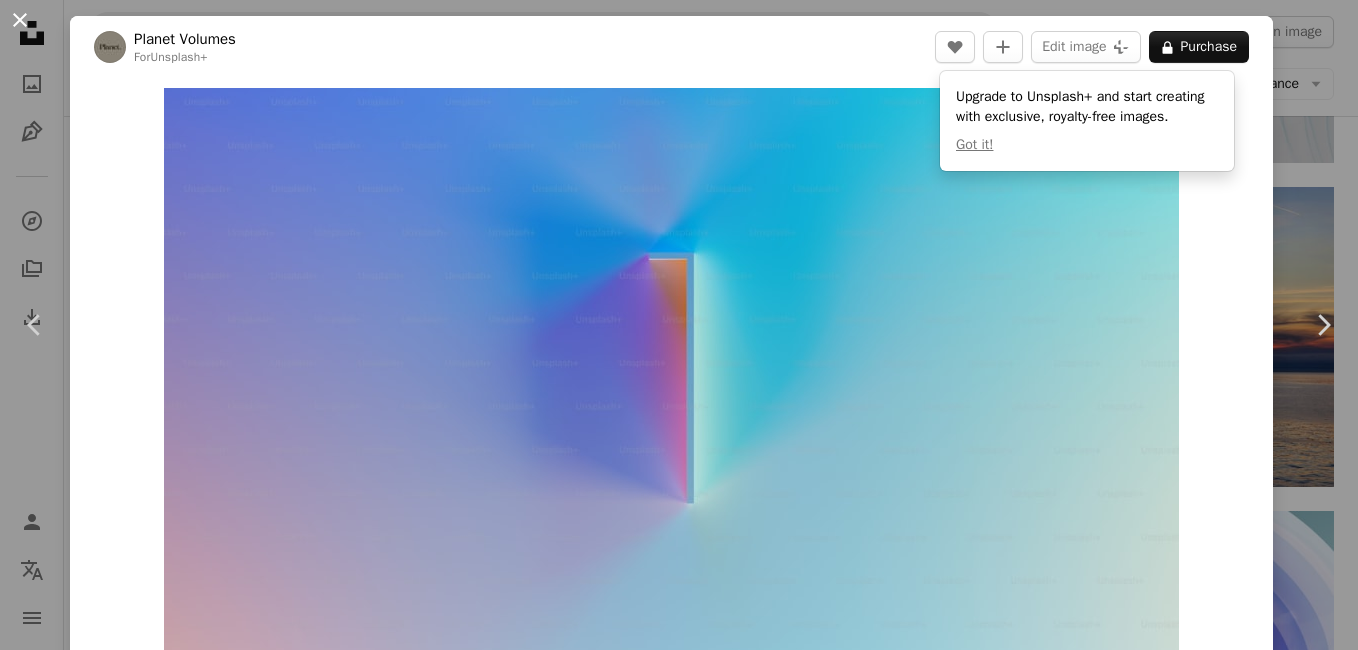 click on "An X shape" at bounding box center (20, 20) 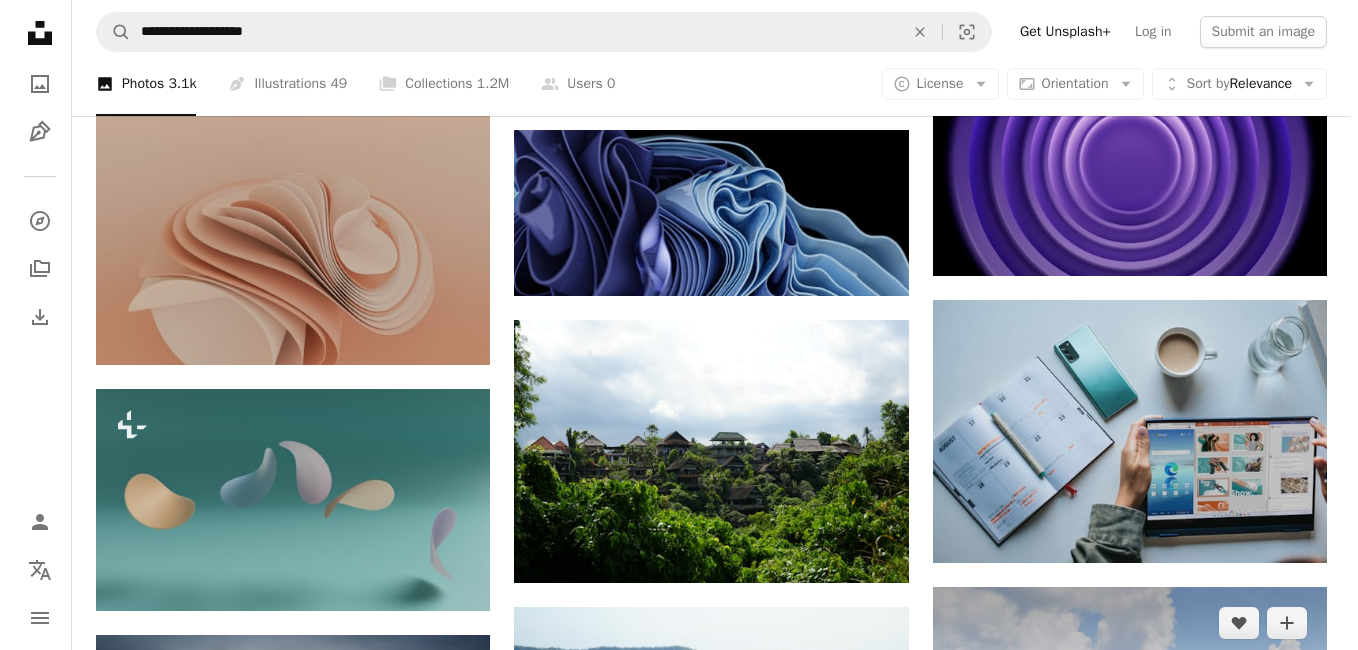 scroll, scrollTop: 10600, scrollLeft: 0, axis: vertical 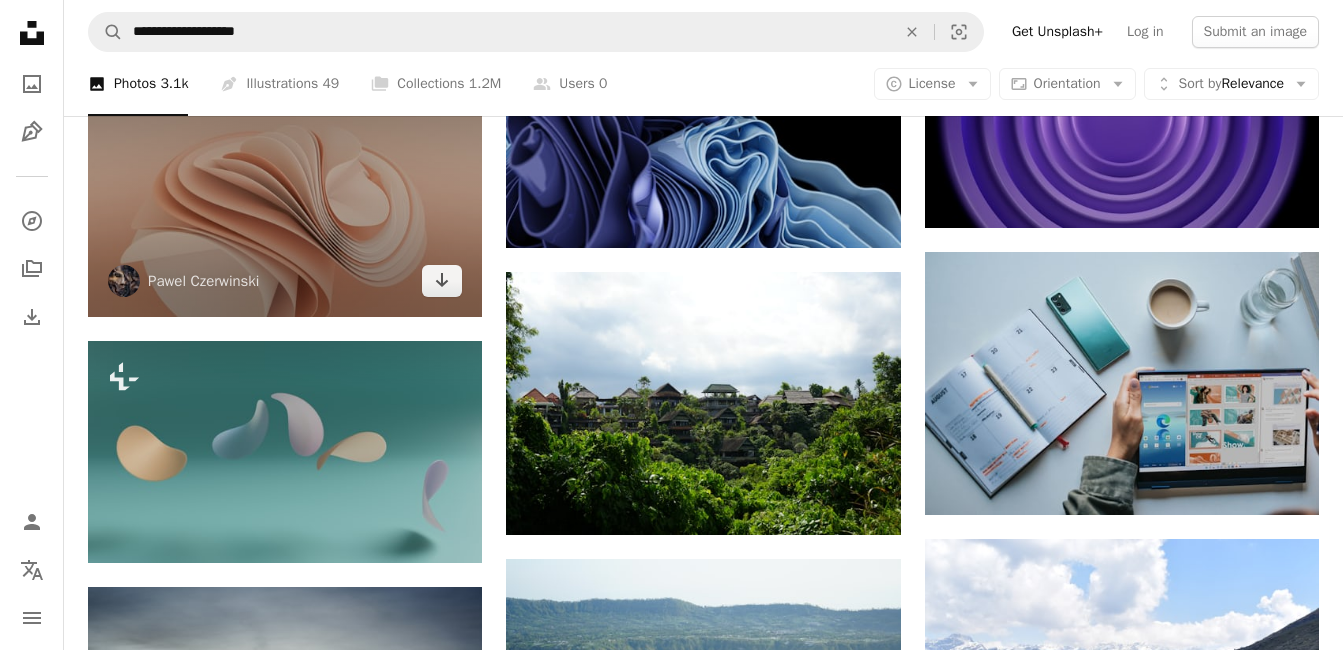 click at bounding box center (285, 186) 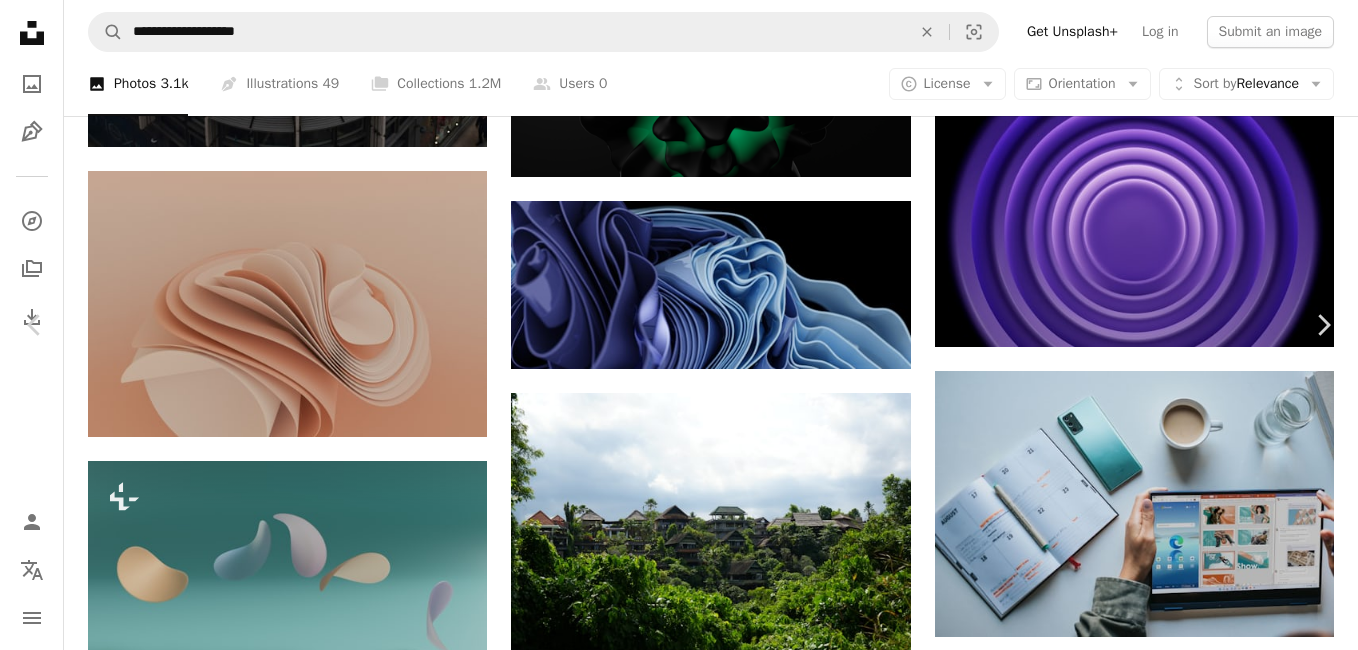 scroll, scrollTop: 100, scrollLeft: 0, axis: vertical 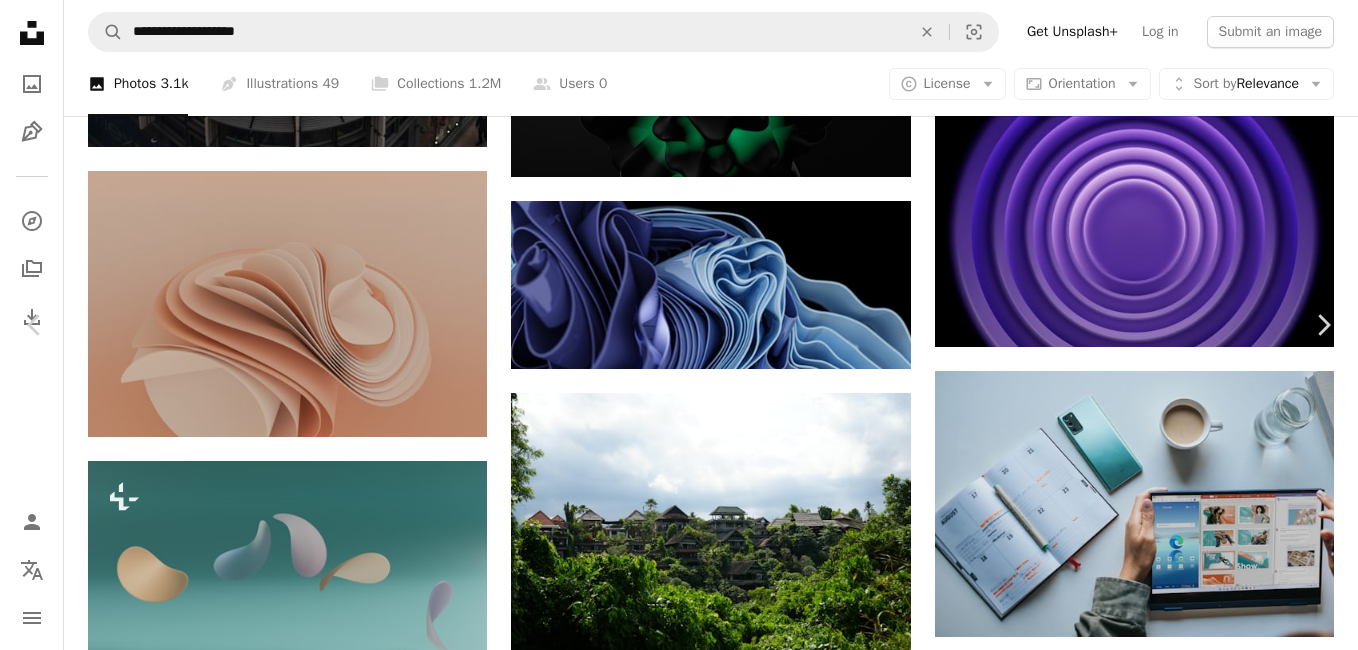 click on "An X shape" at bounding box center [20, 20] 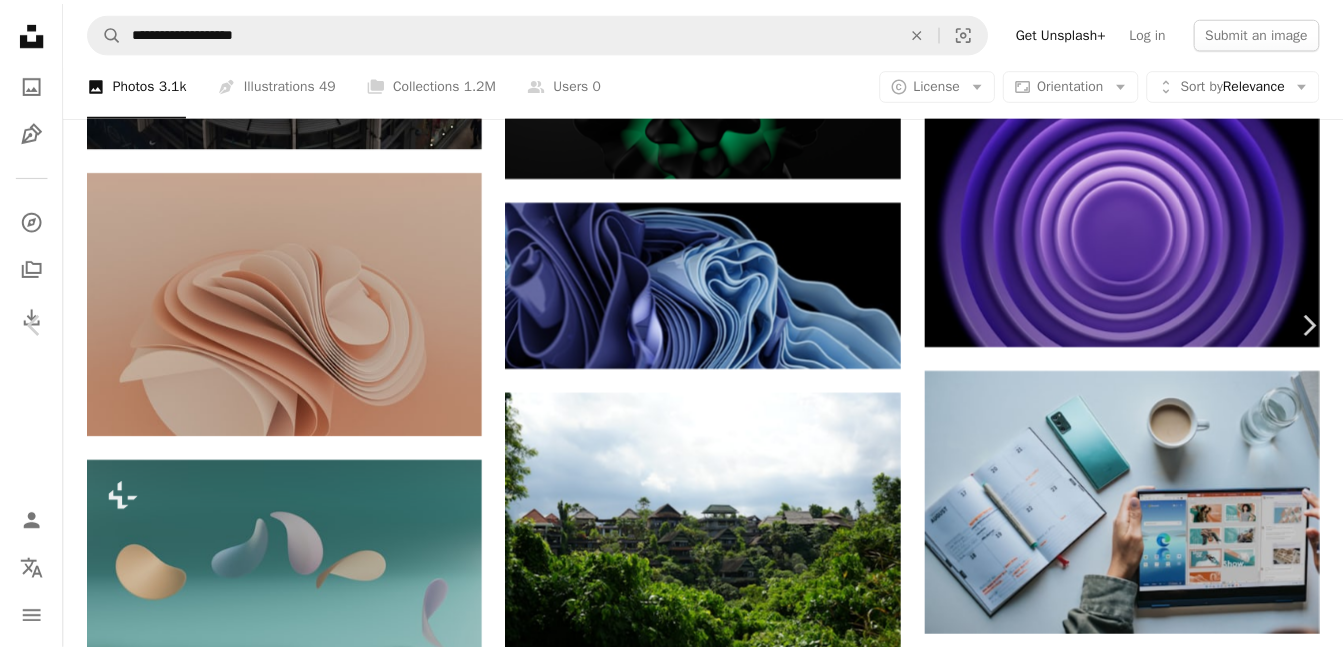 scroll, scrollTop: 0, scrollLeft: 0, axis: both 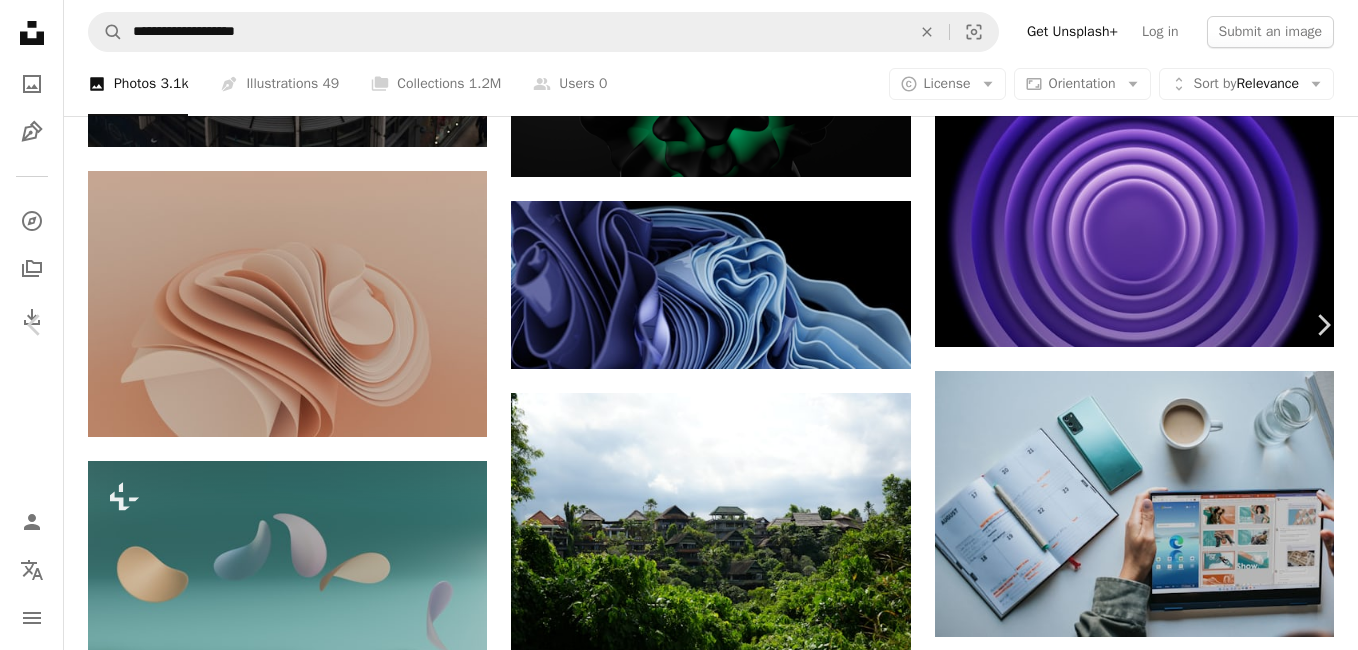 click on "An X shape Chevron left Chevron right Pawel Czerwinski pawel_czerwinski A heart A plus sign Edit image   Plus sign for Unsplash+ Download free Chevron down Zoom in Views 1,552,585 Downloads 14,093 Featured in Photos ,  3D Renders A forward-right arrow Share Info icon Info More Actions 3D render (Blender 3.0) Calendar outlined Published on  February 28, 2022 Safety Free to use under the  Unsplash License wallpaper background abstract texture pattern digital image floral render windows 11 pastel bright geometry dreamy girly feminine blender cgi chromebook wallpaper peachy art Free stock photos Browse premium related images on iStock  |  Save 20% with code UNSPLASH20 View more on iStock  ↗ Related images A heart A plus sign Pawel Czerwinski Arrow pointing down Plus sign for Unsplash+ A heart A plus sign Pawel Czerwinski For  Unsplash+ A lock   Purchase A heart A plus sign Rick Rothenberg Arrow pointing down A heart A plus sign Pawel Czerwinski Arrow pointing down A heart A plus sign Pawel Czerwinski A heart" at bounding box center [679, 7861] 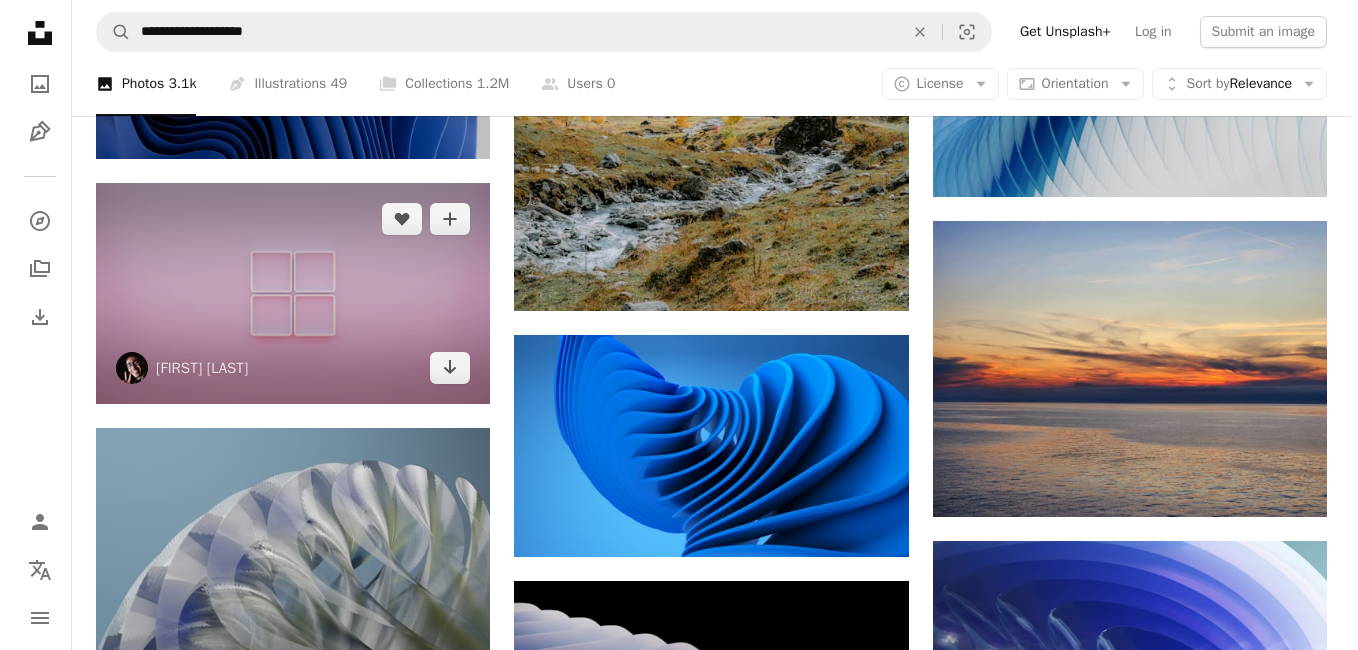 scroll, scrollTop: 5700, scrollLeft: 0, axis: vertical 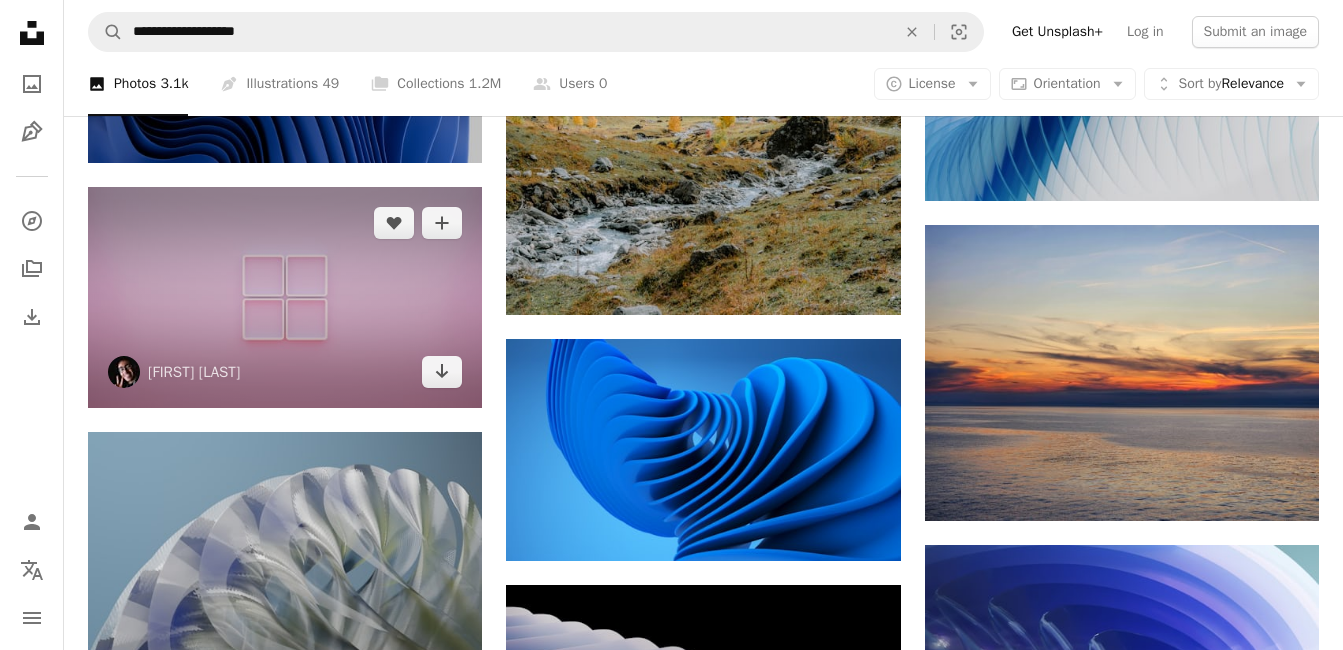 click at bounding box center [285, 298] 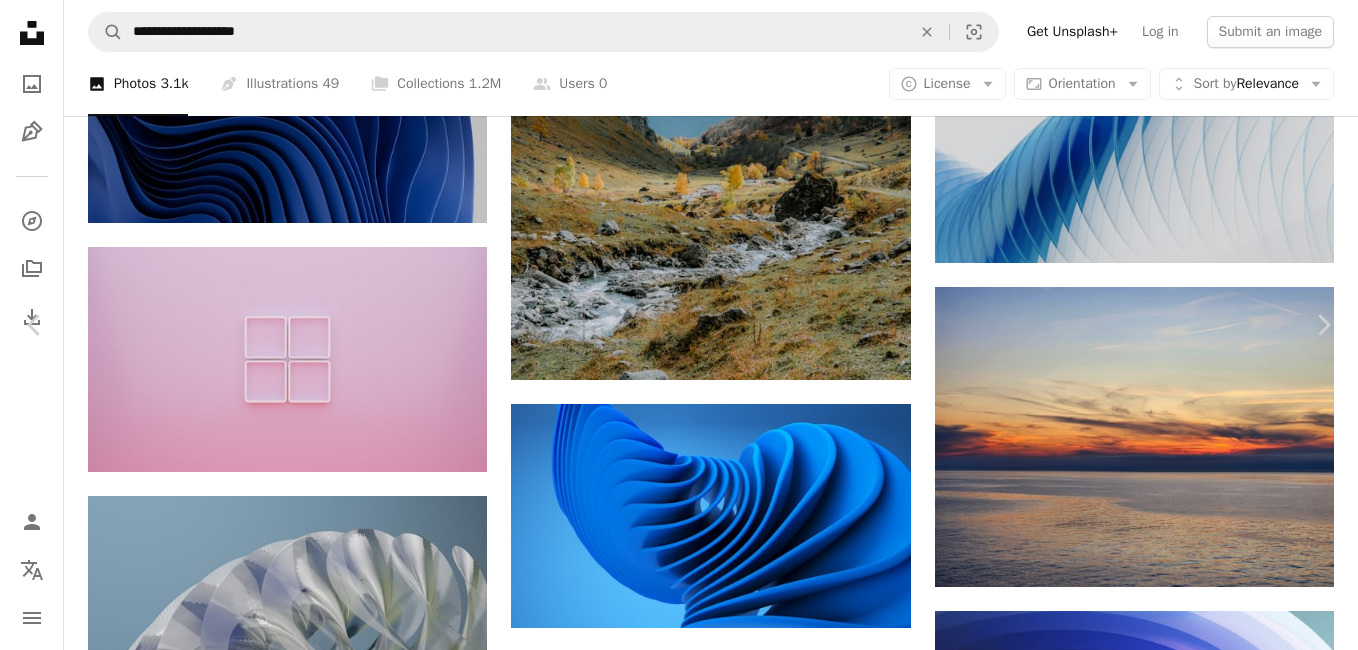 scroll, scrollTop: 900, scrollLeft: 0, axis: vertical 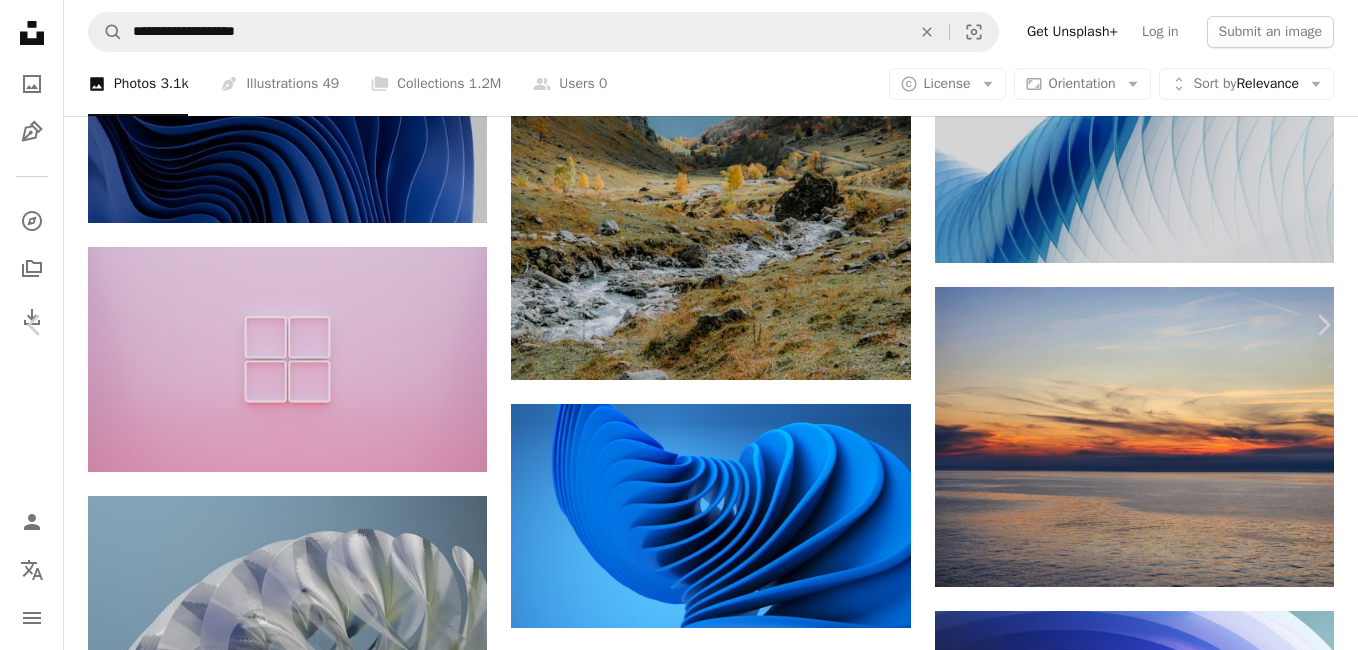 click at bounding box center [278, 12950] 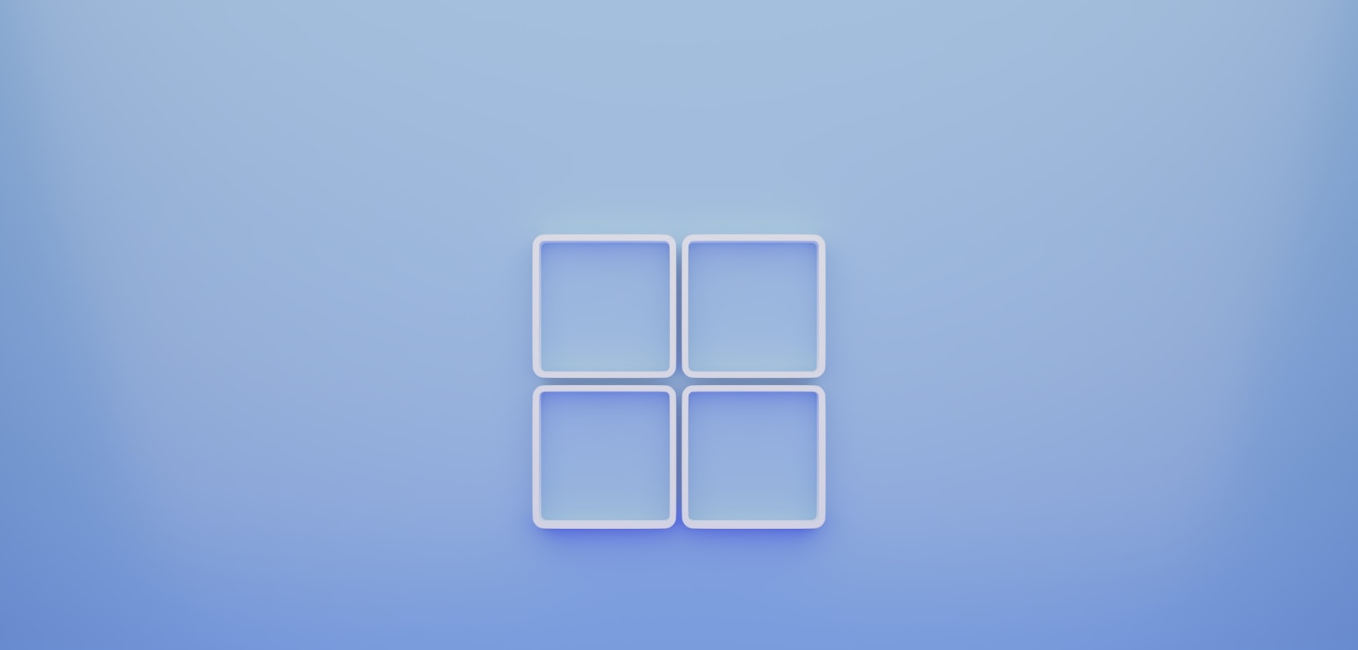 scroll, scrollTop: 0, scrollLeft: 0, axis: both 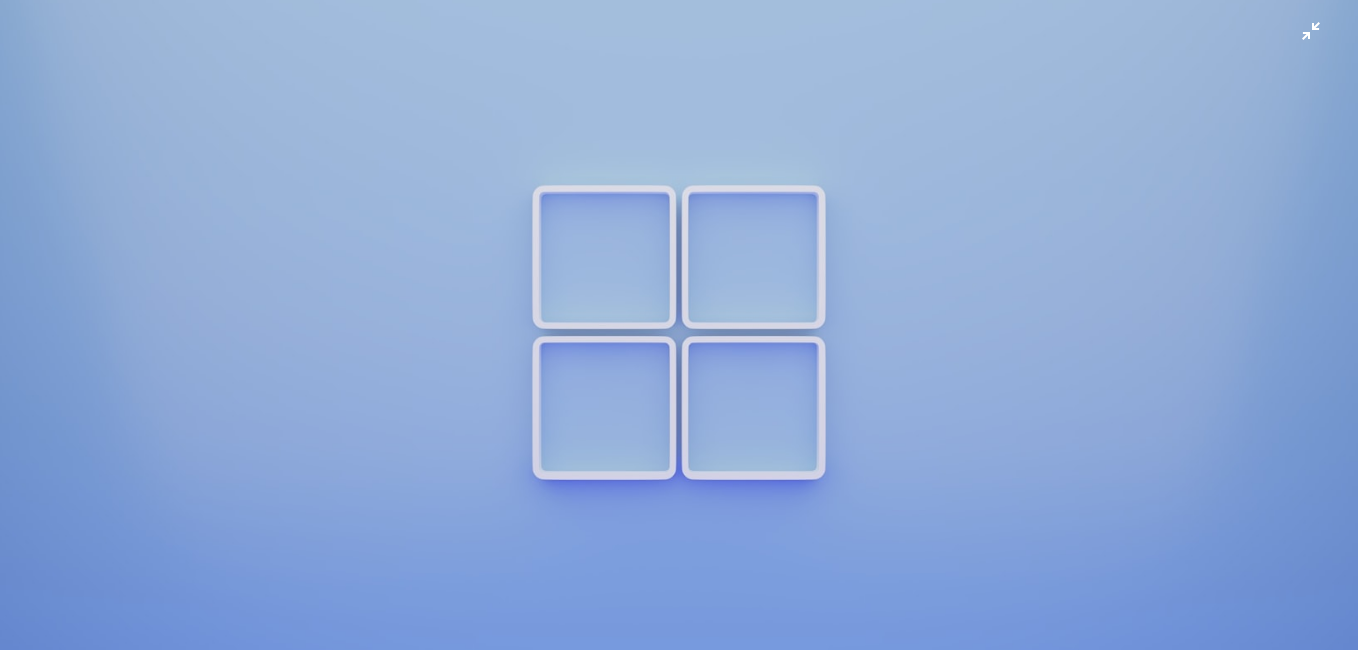 click at bounding box center (679, 332) 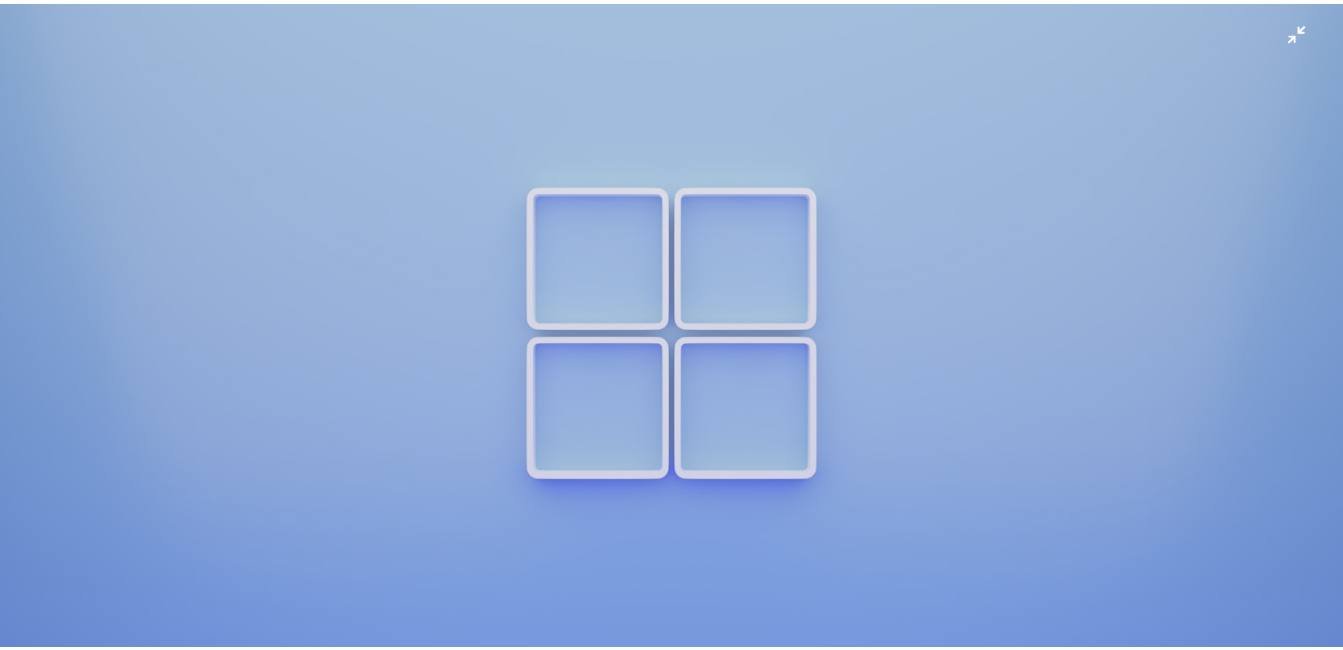 scroll, scrollTop: 19, scrollLeft: 0, axis: vertical 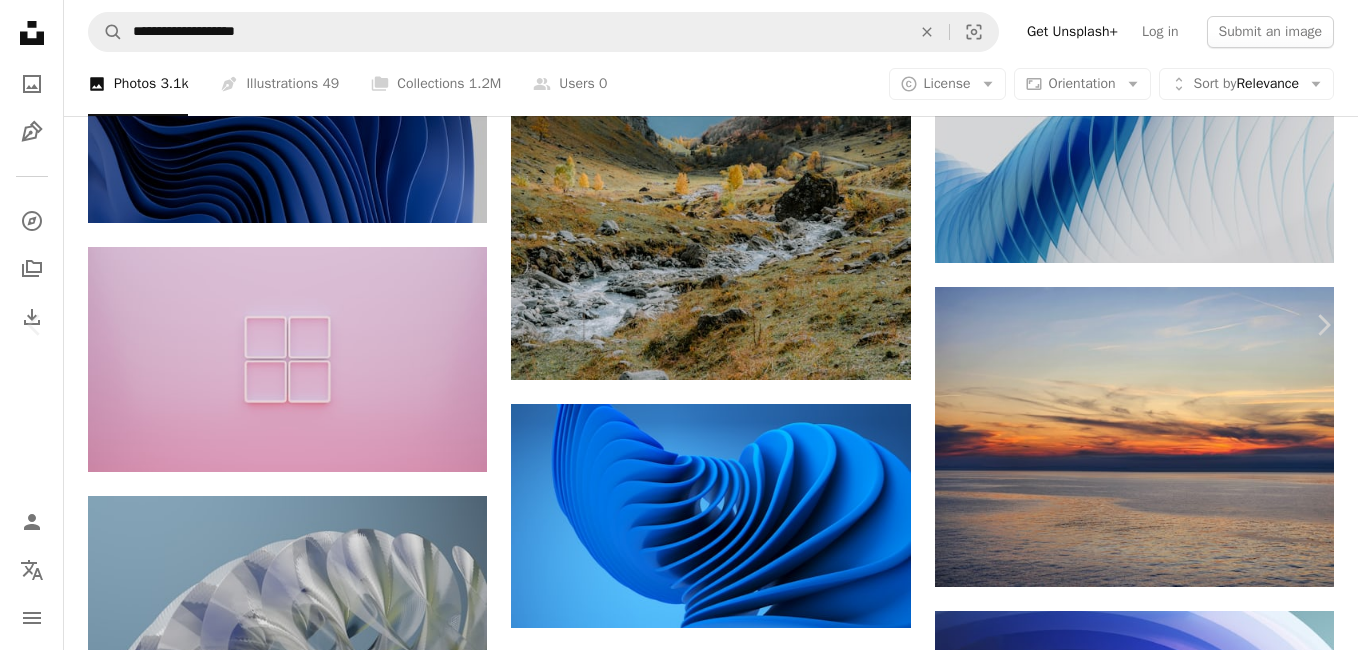 click on "Chevron down" 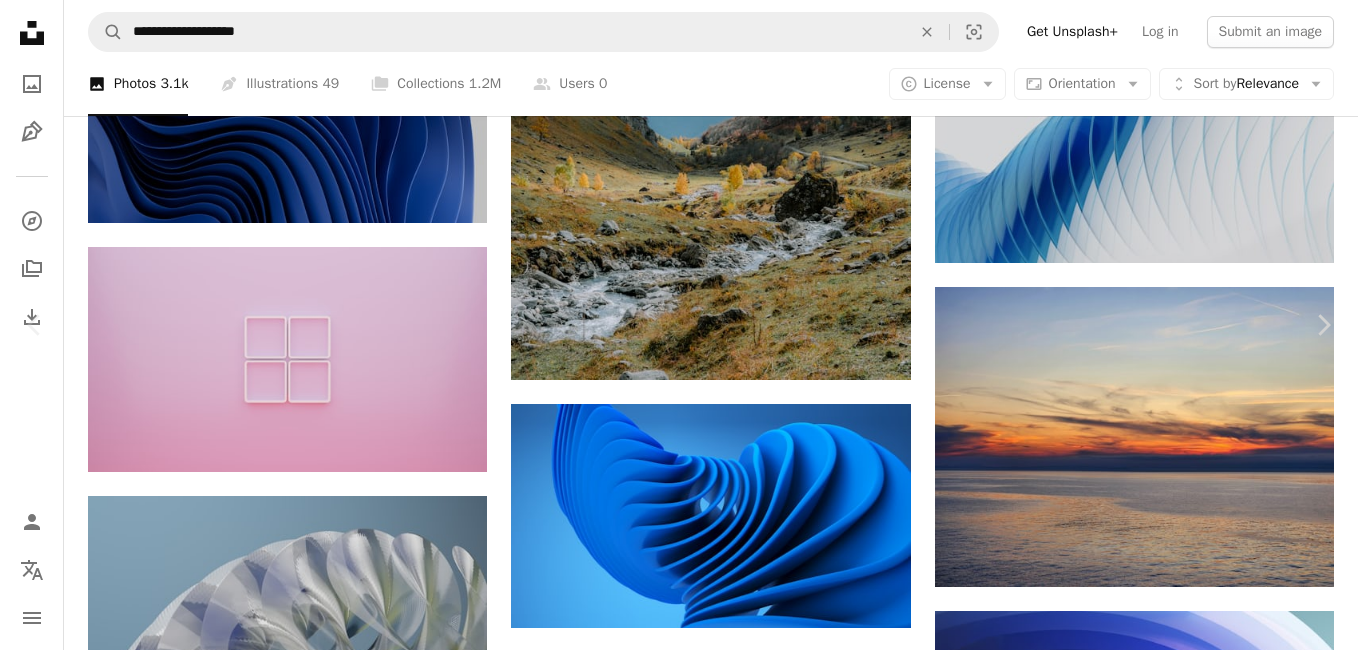 click on "( 2400 x 1350 )" at bounding box center [1134, 12588] 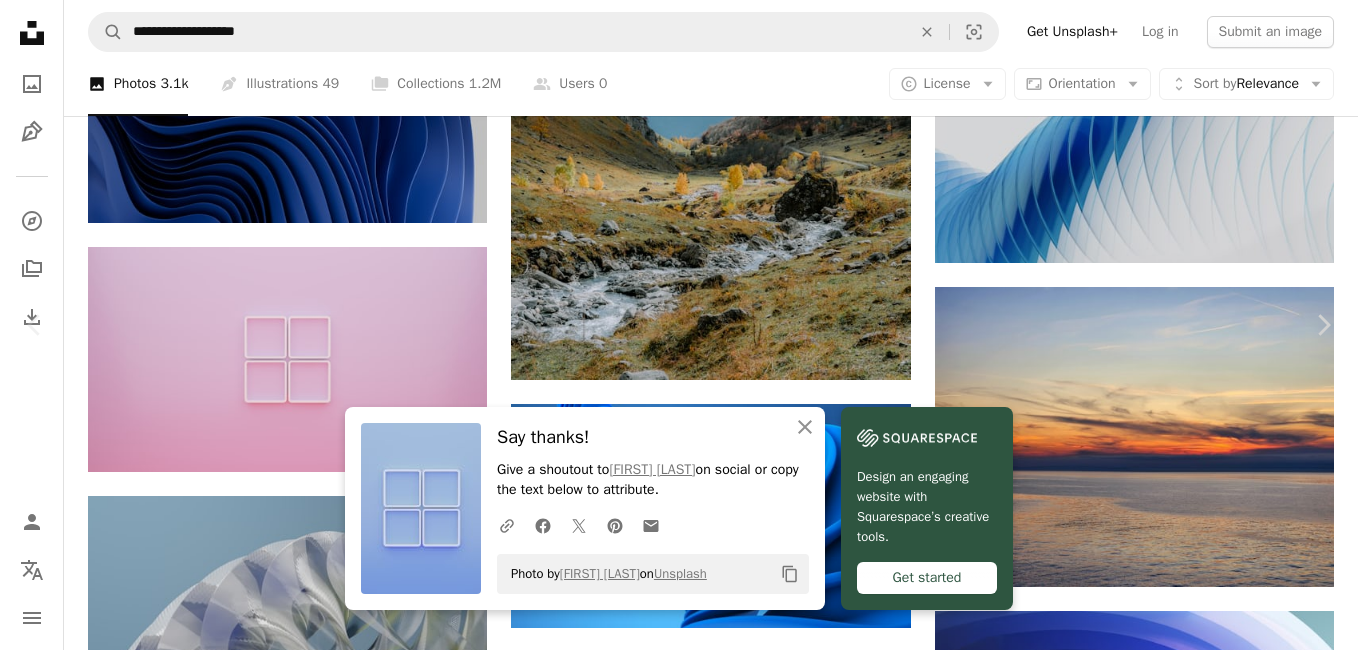 click on "An X shape Chevron left Chevron right An X shape Close Say thanks! Give a shoutout to  Antonis Georgiou  on social or copy the text below to attribute. A URL sharing icon (chains) Facebook icon X (formerly Twitter) icon Pinterest icon An envelope Photo by  Antonis Georgiou  on  Unsplash
Copy content Design an engaging website with Squarespace’s creative tools. Get started Antonis Georgiou anthonymk2 A heart A plus sign Edit image   Plus sign for Unsplash+ Download free Chevron down Zoom in Views 286,865 Downloads 7,304 A forward-right arrow Share Info icon Info More Actions Calendar outlined Published on  March 20, 2023 Safety Free to use under the  Unsplash License aesthetic windows 11 wallpaper blue aesthetic desktop wallpaper gradient snow outdoors electronics Creative Commons images Browse premium related images on iStock  |  Save 20% with code UNSPLASH20 View more on iStock  ↗ Related images A heart A plus sign Abid Shah Available for hire A checkmark inside of a circle Arrow pointing down" at bounding box center [679, 12761] 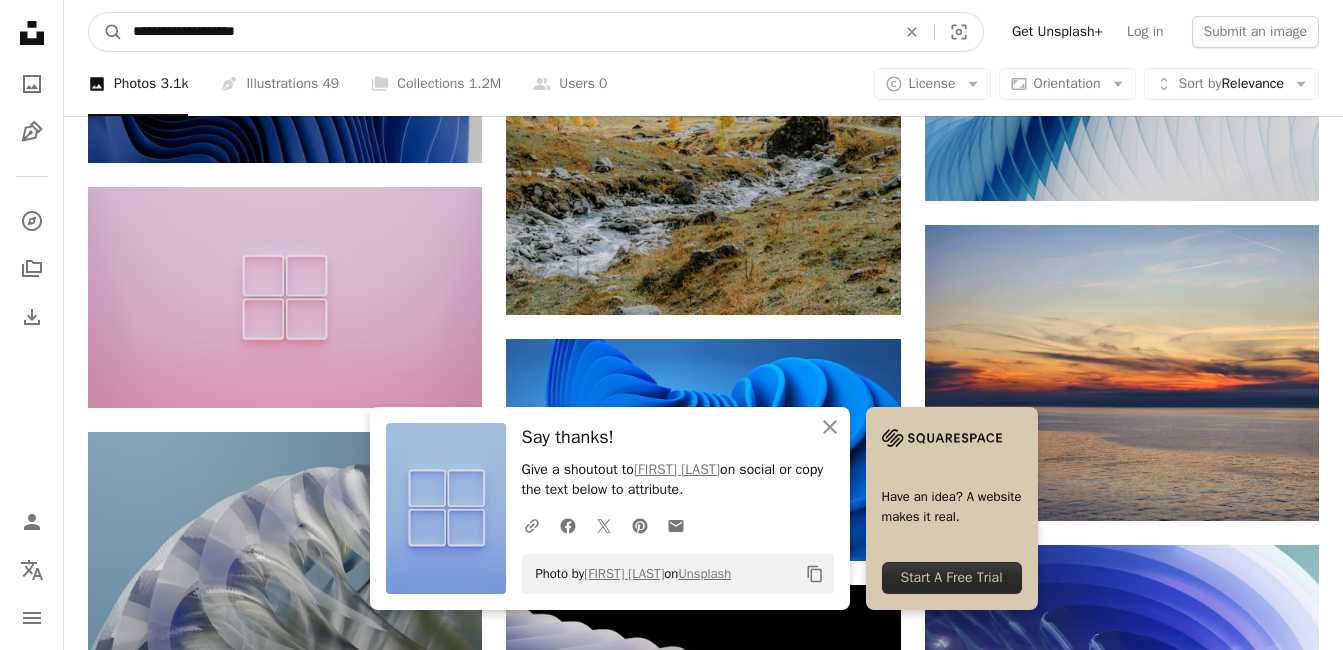 click on "**********" at bounding box center [506, 32] 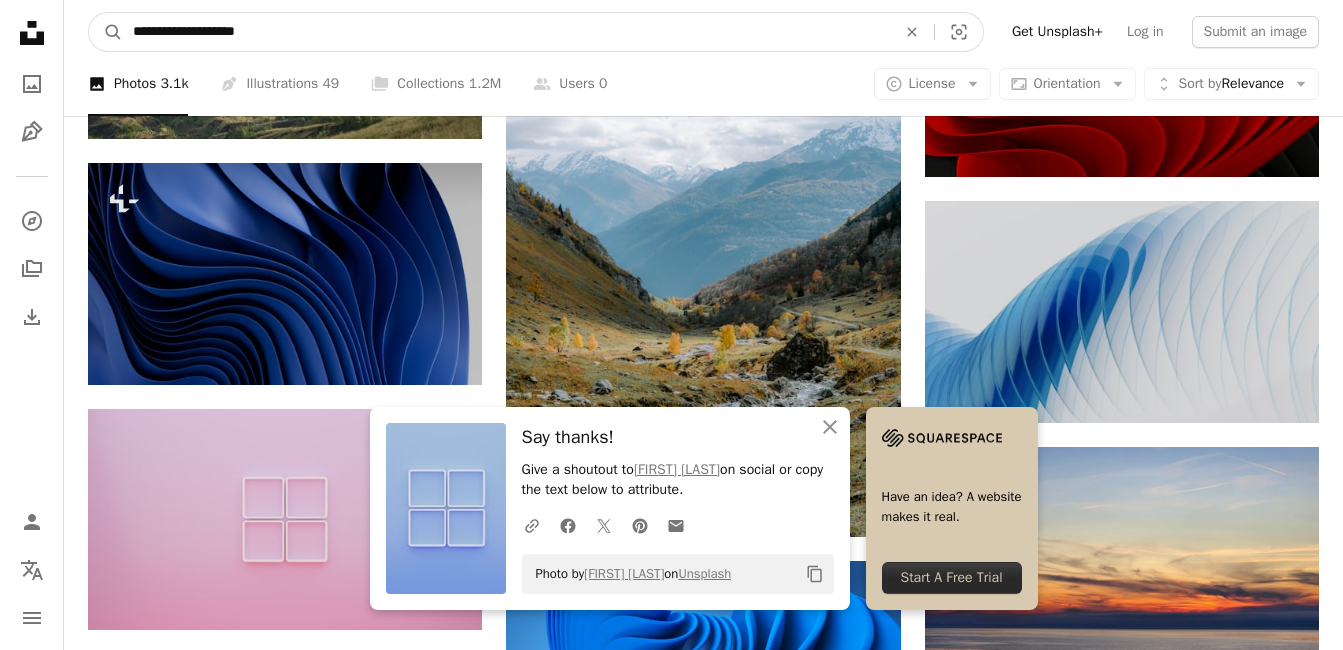 drag, startPoint x: 338, startPoint y: 32, endPoint x: 146, endPoint y: -25, distance: 200.2823 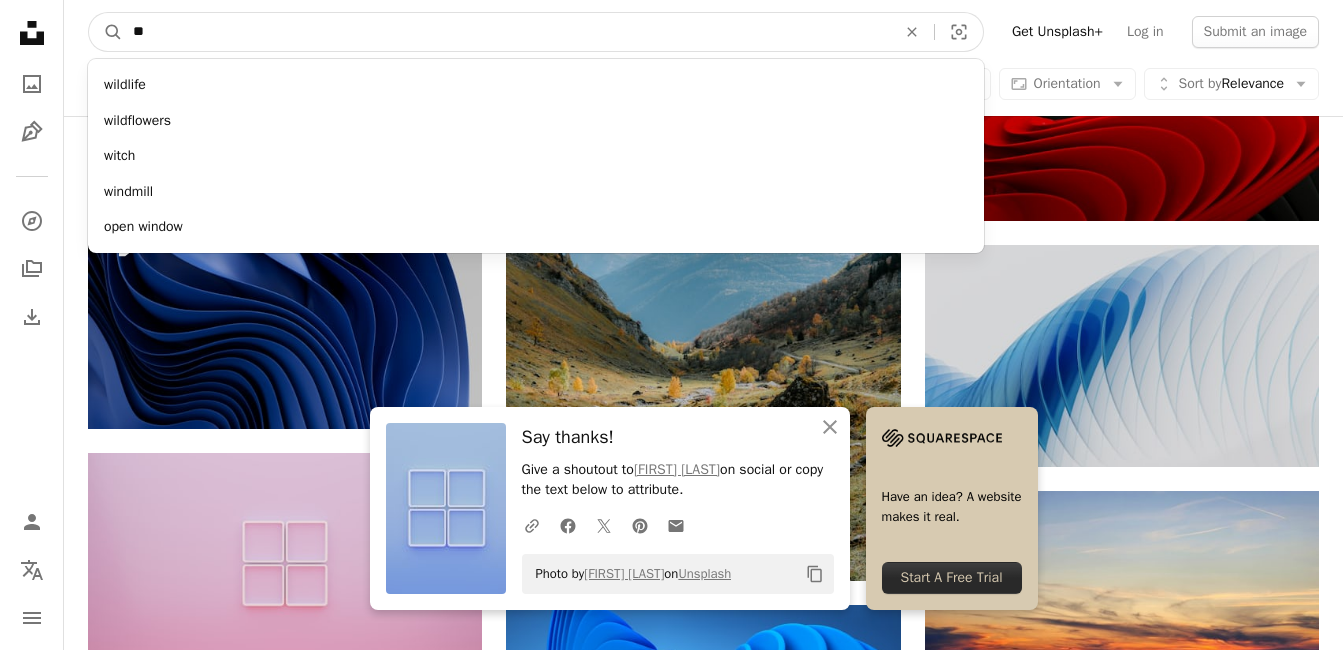 type on "*" 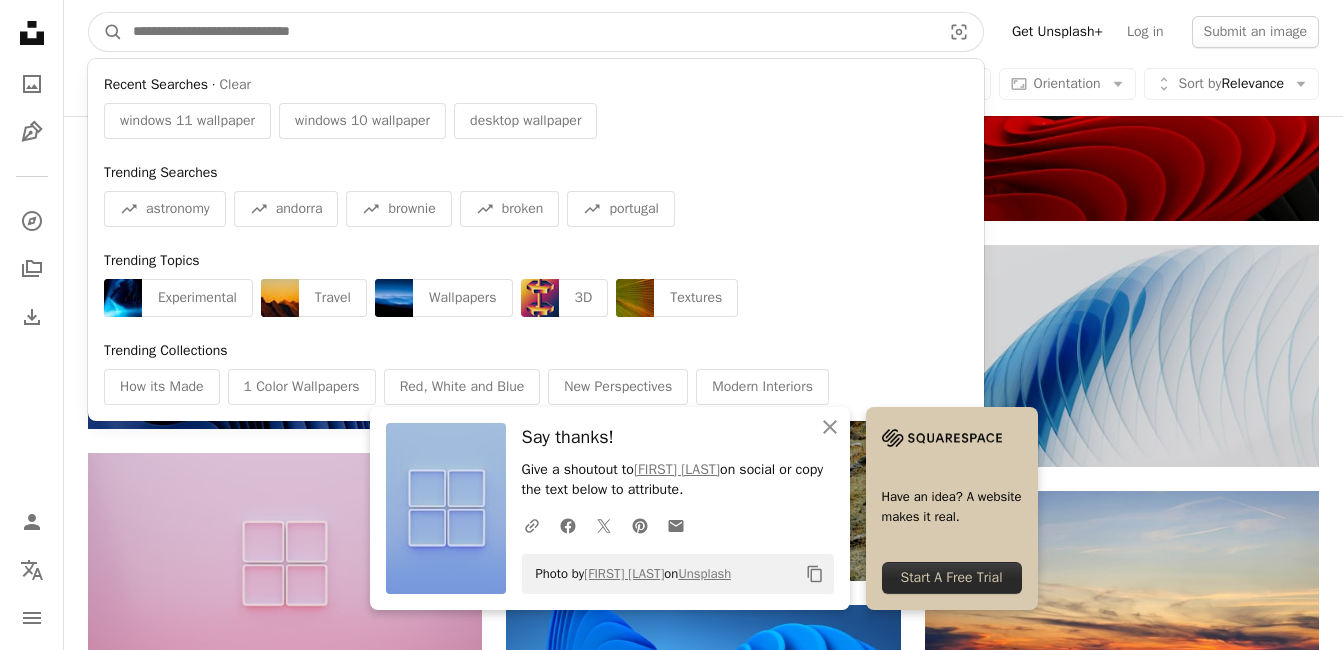 paste on "**********" 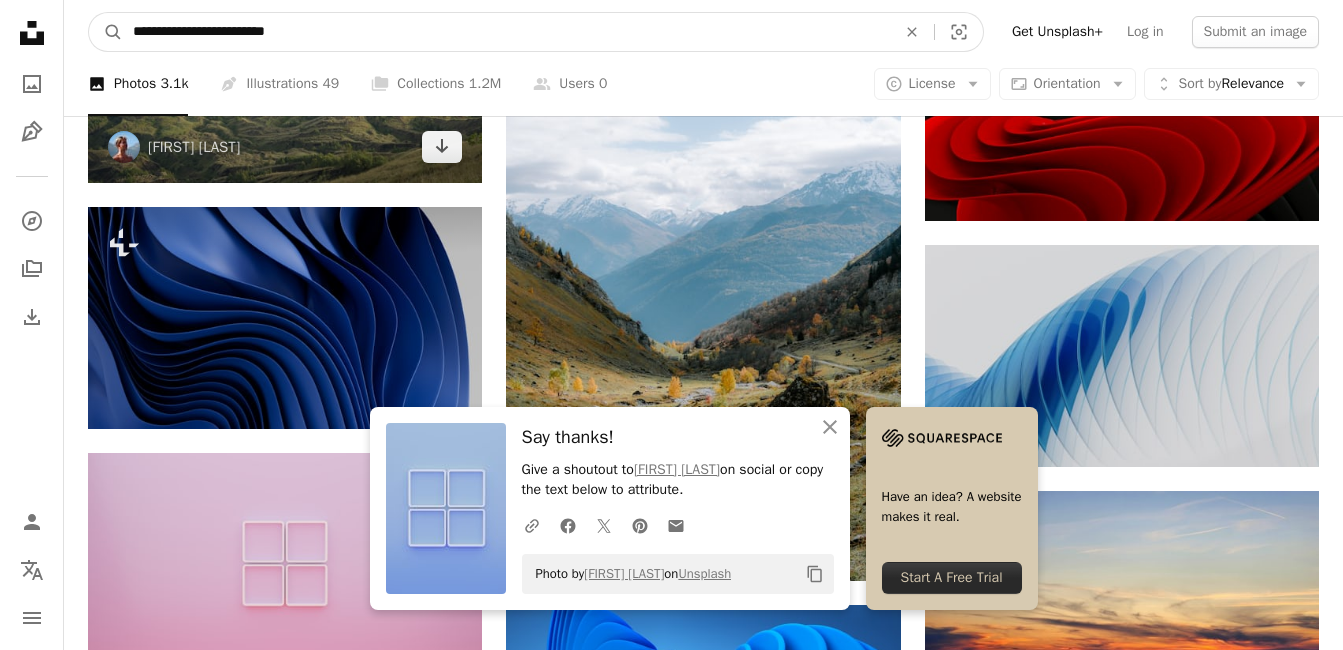 click on "A magnifying glass" at bounding box center [106, 32] 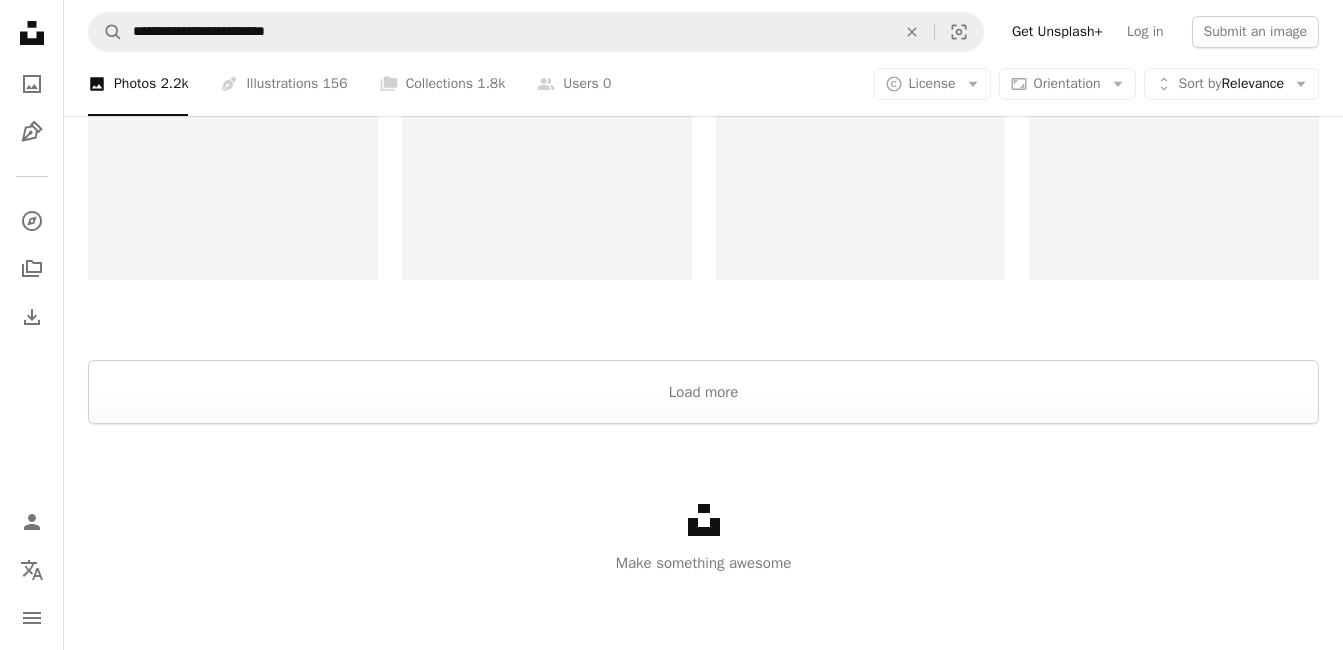 scroll, scrollTop: 4441, scrollLeft: 0, axis: vertical 